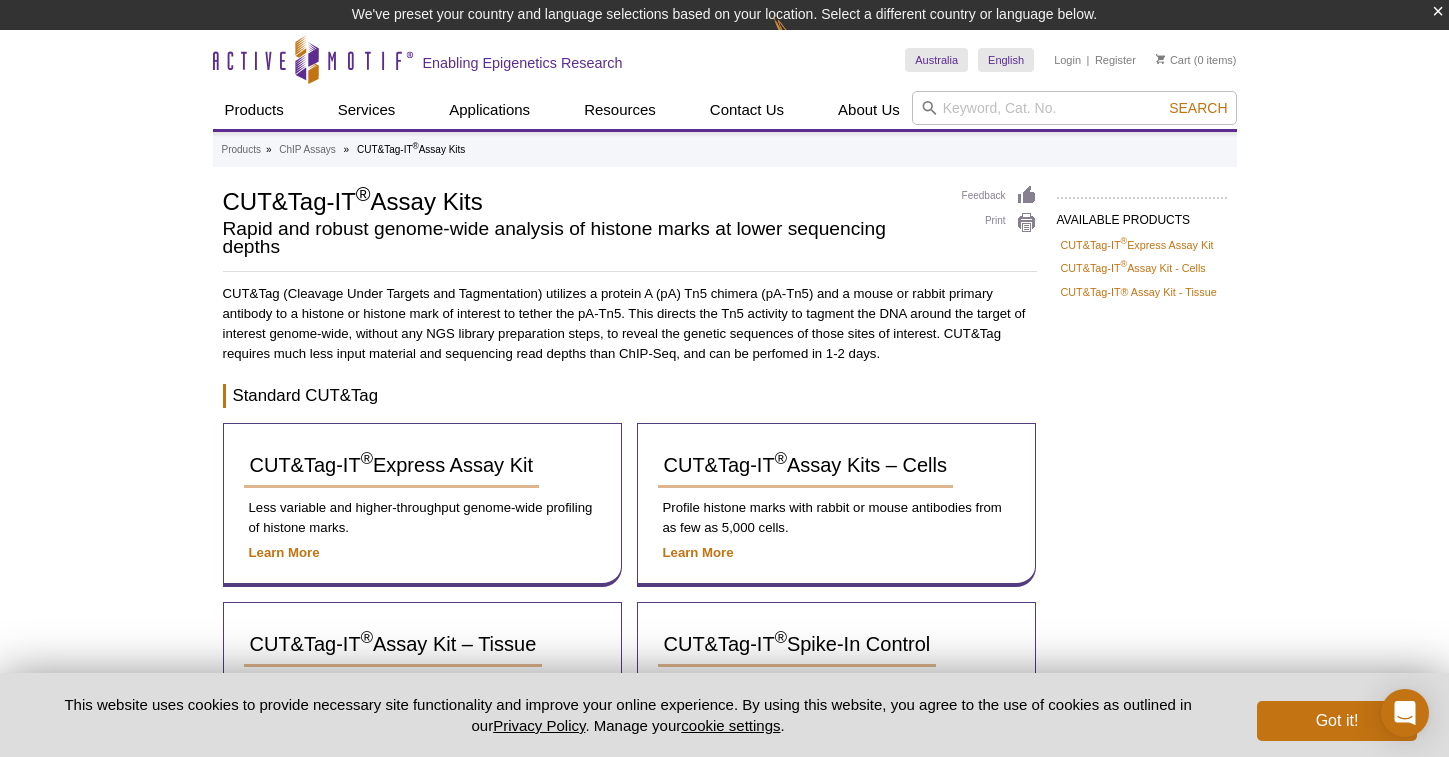 scroll, scrollTop: 0, scrollLeft: 0, axis: both 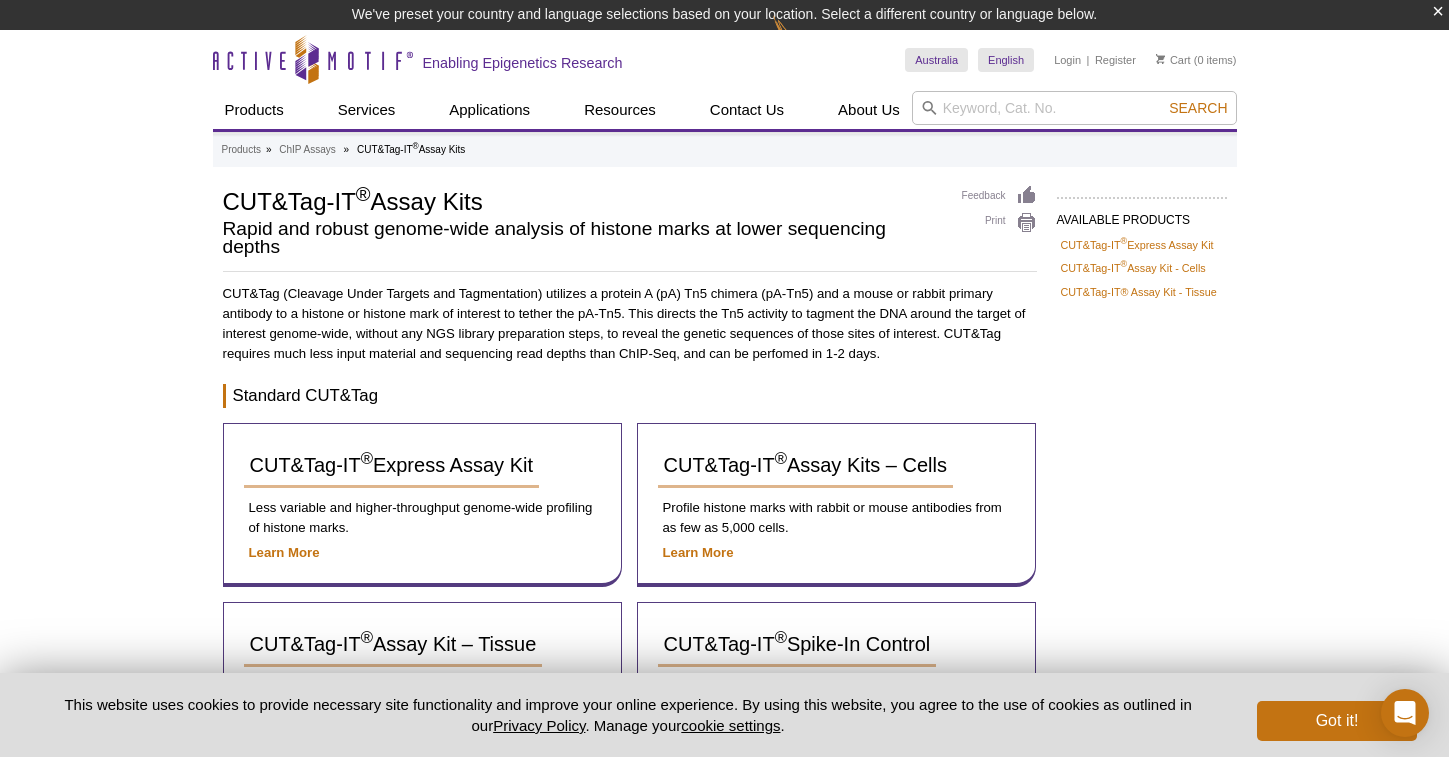click on "Active Motif Logo
Enabling Epigenetics Research
0
Search
Skip to content
Active Motif Logo
Enabling Epigenetics Research
Australia
Australia
Austria
Belgium
Brazil
Canada
China" at bounding box center [724, 773] 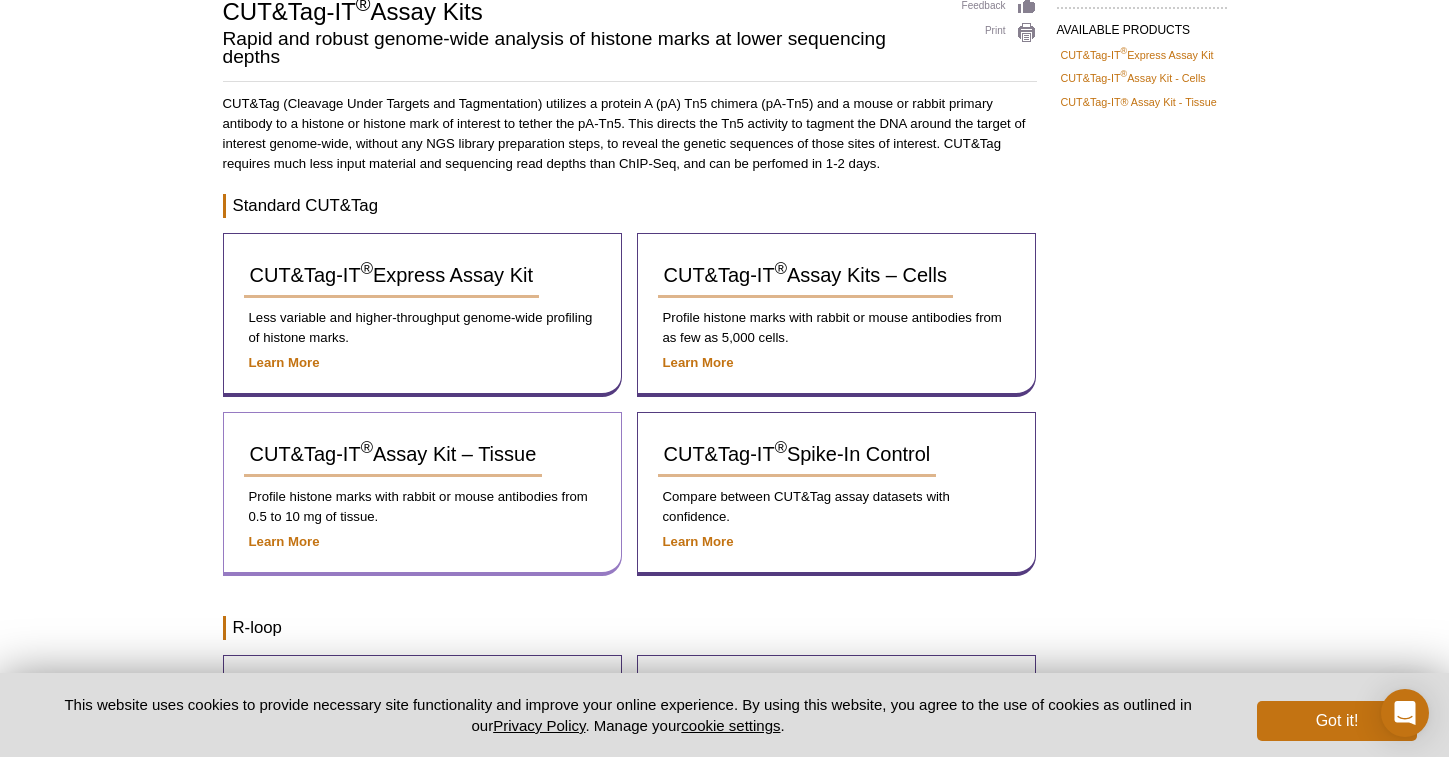 scroll, scrollTop: 0, scrollLeft: 0, axis: both 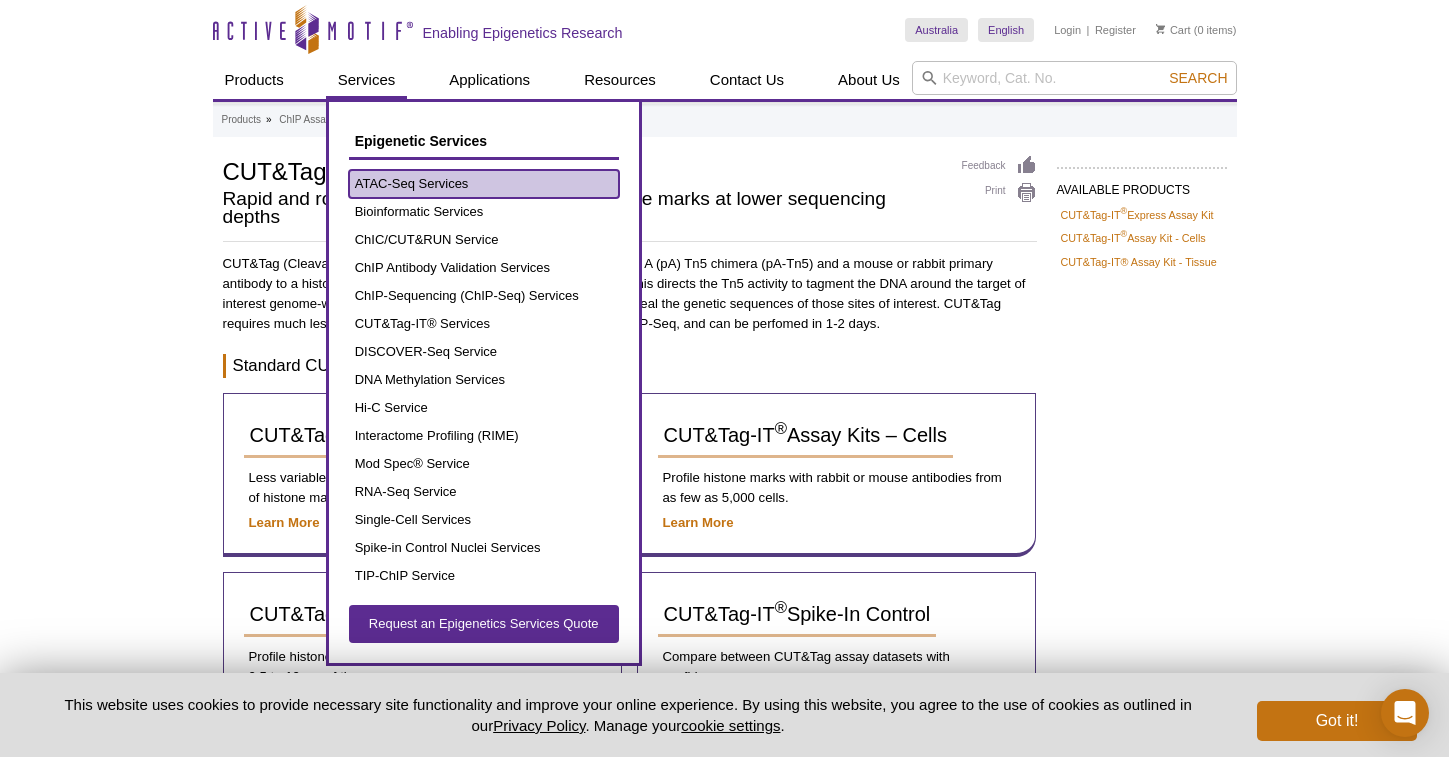 click on "ATAC-Seq Services" at bounding box center (484, 184) 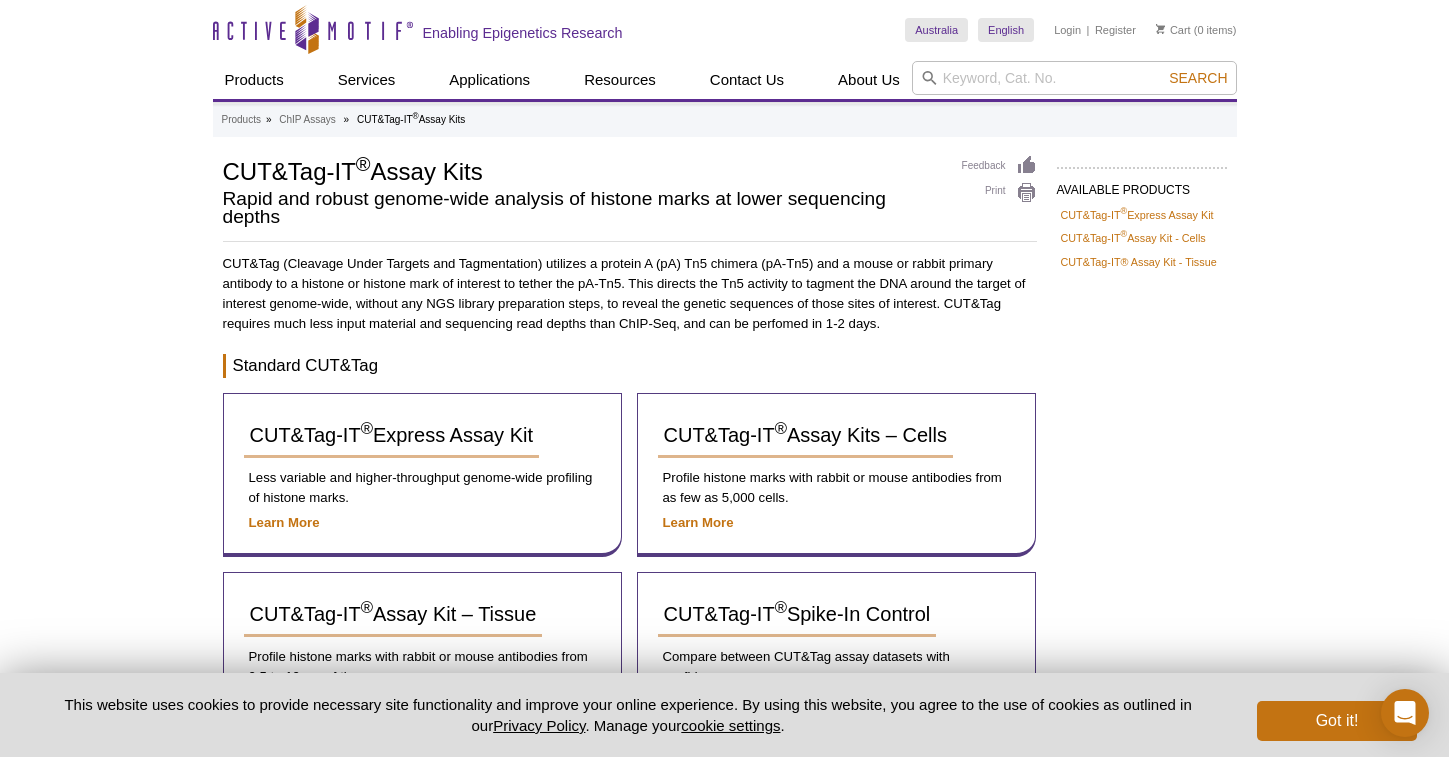 click on "Active Motif Logo
Enabling Epigenetics Research
0
Search
Skip to content
Active Motif Logo
Enabling Epigenetics Research
Australia
Australia
Austria
Belgium
Brazil
Canada
China" at bounding box center (724, 743) 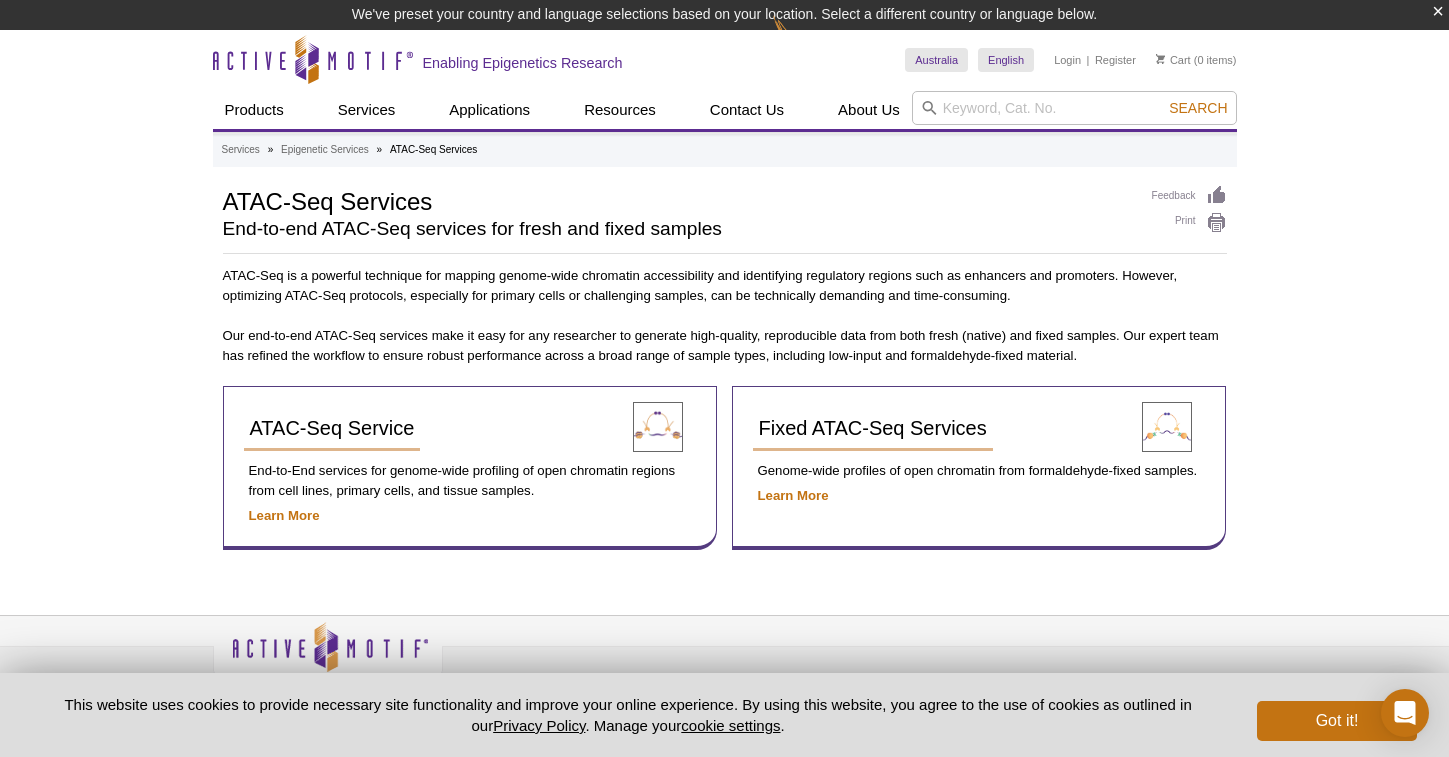 scroll, scrollTop: 0, scrollLeft: 0, axis: both 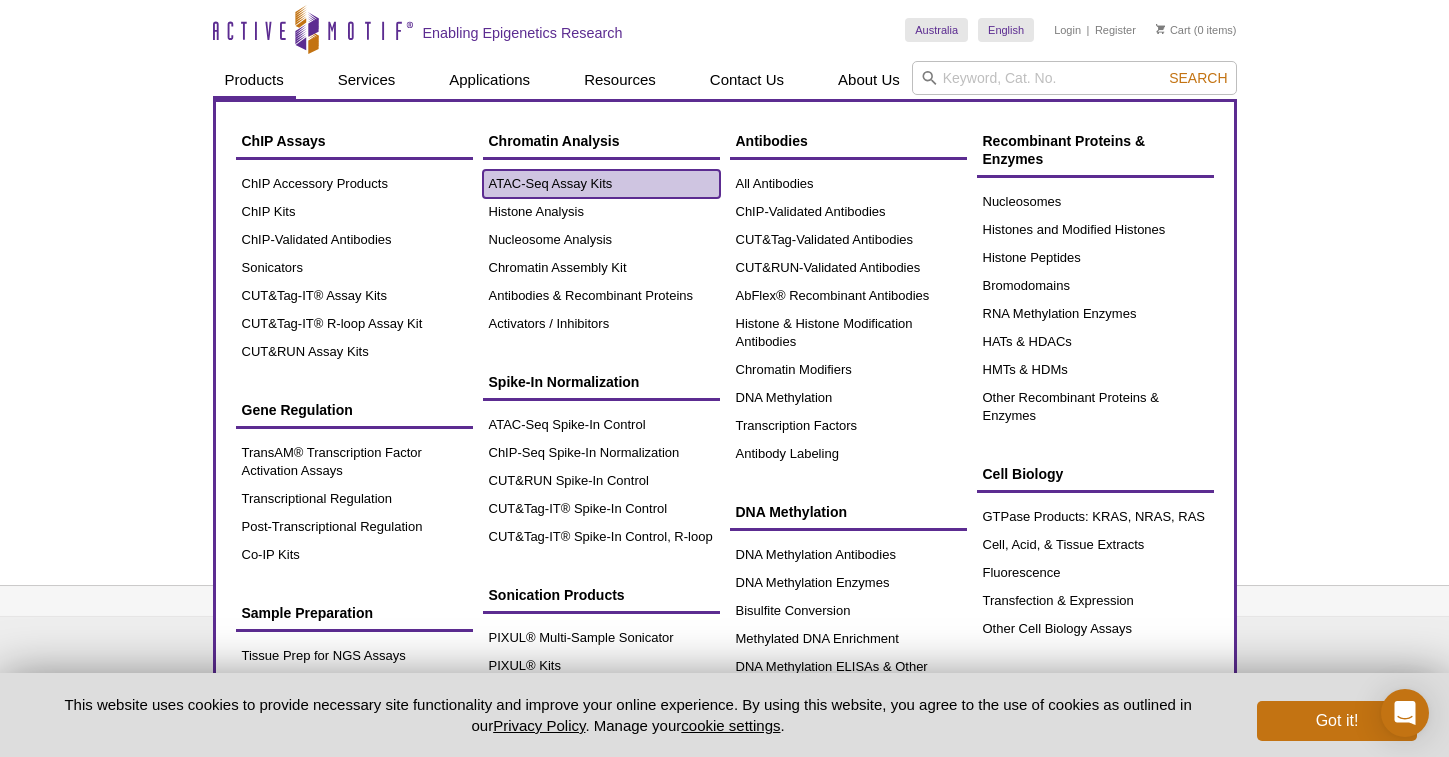 click on "ATAC-Seq Assay Kits" at bounding box center [601, 184] 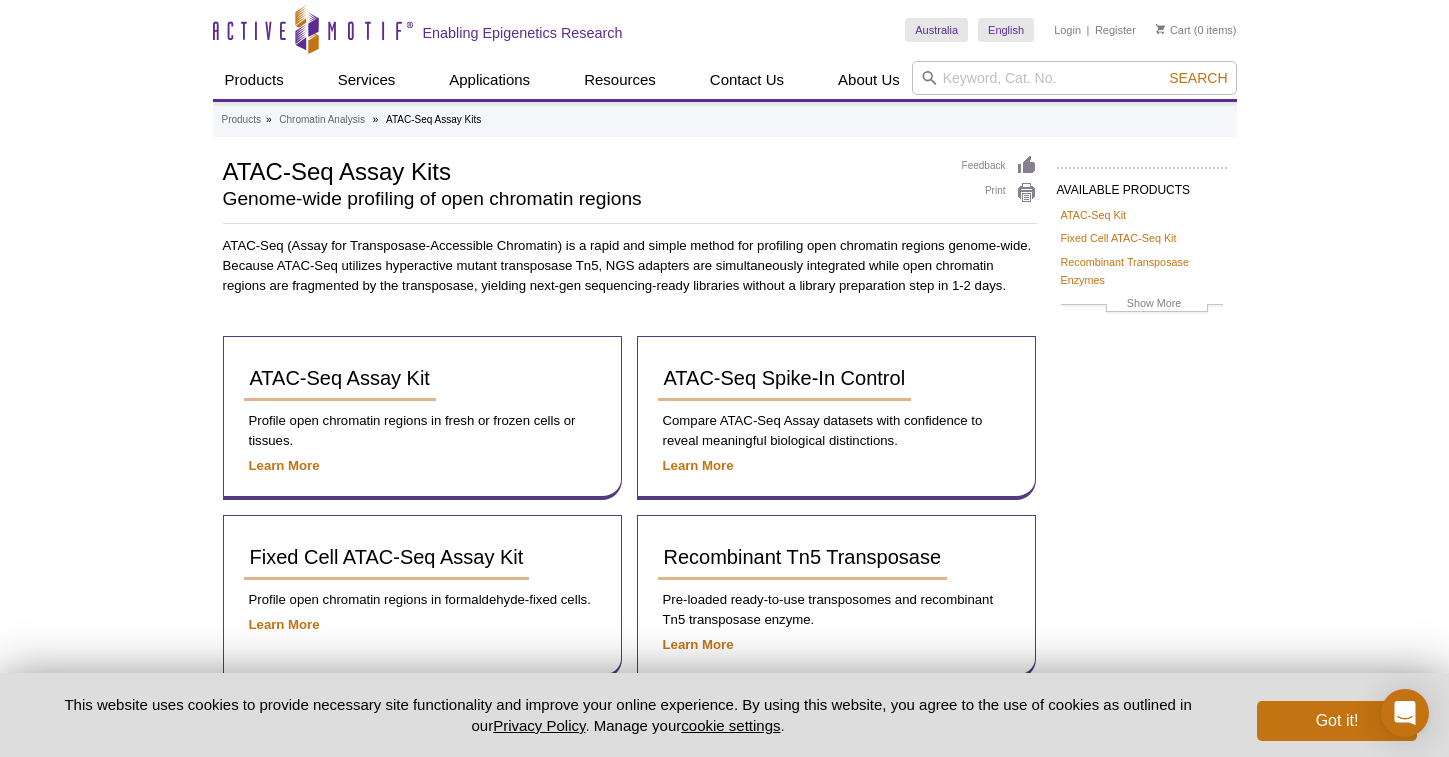 scroll, scrollTop: 0, scrollLeft: 0, axis: both 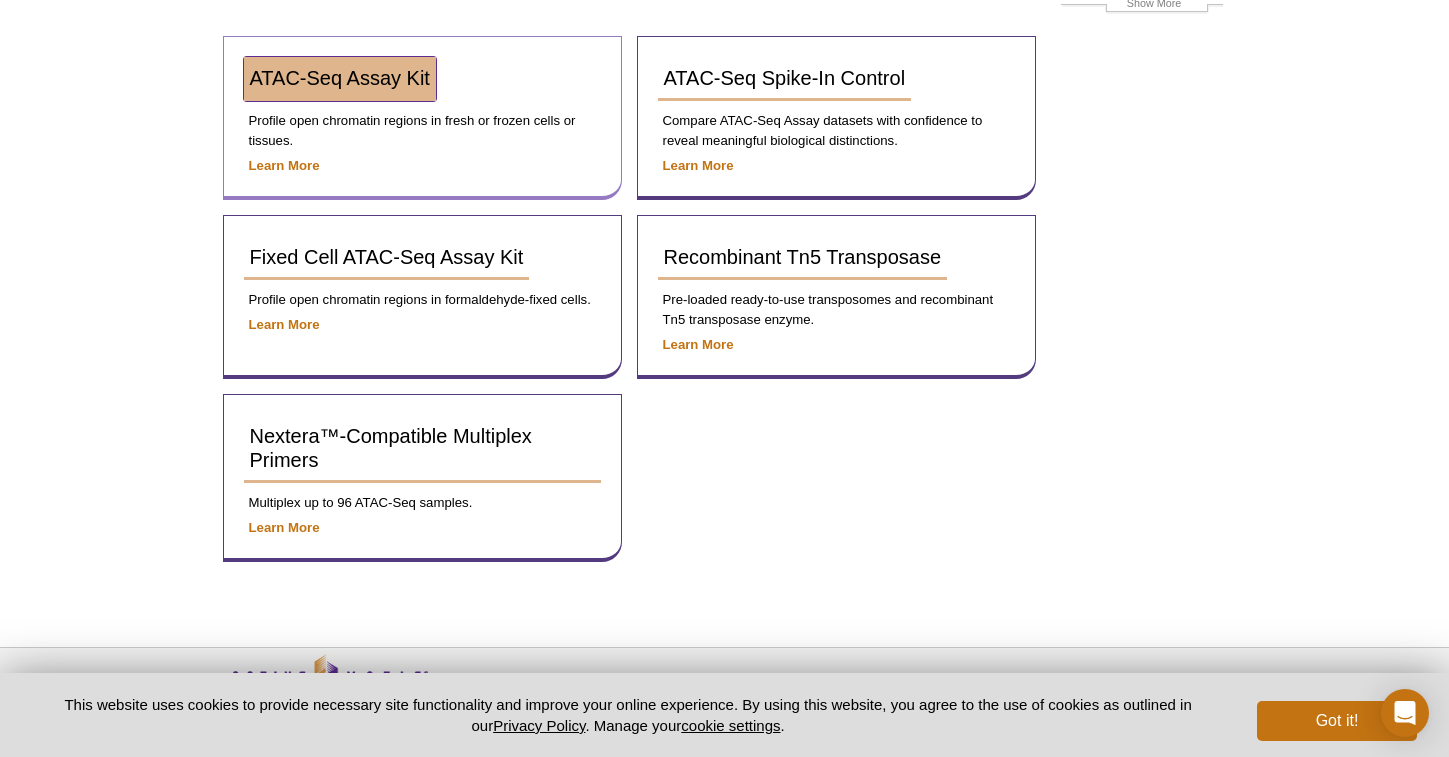 click on "ATAC-Seq Assay Kit" at bounding box center [340, 79] 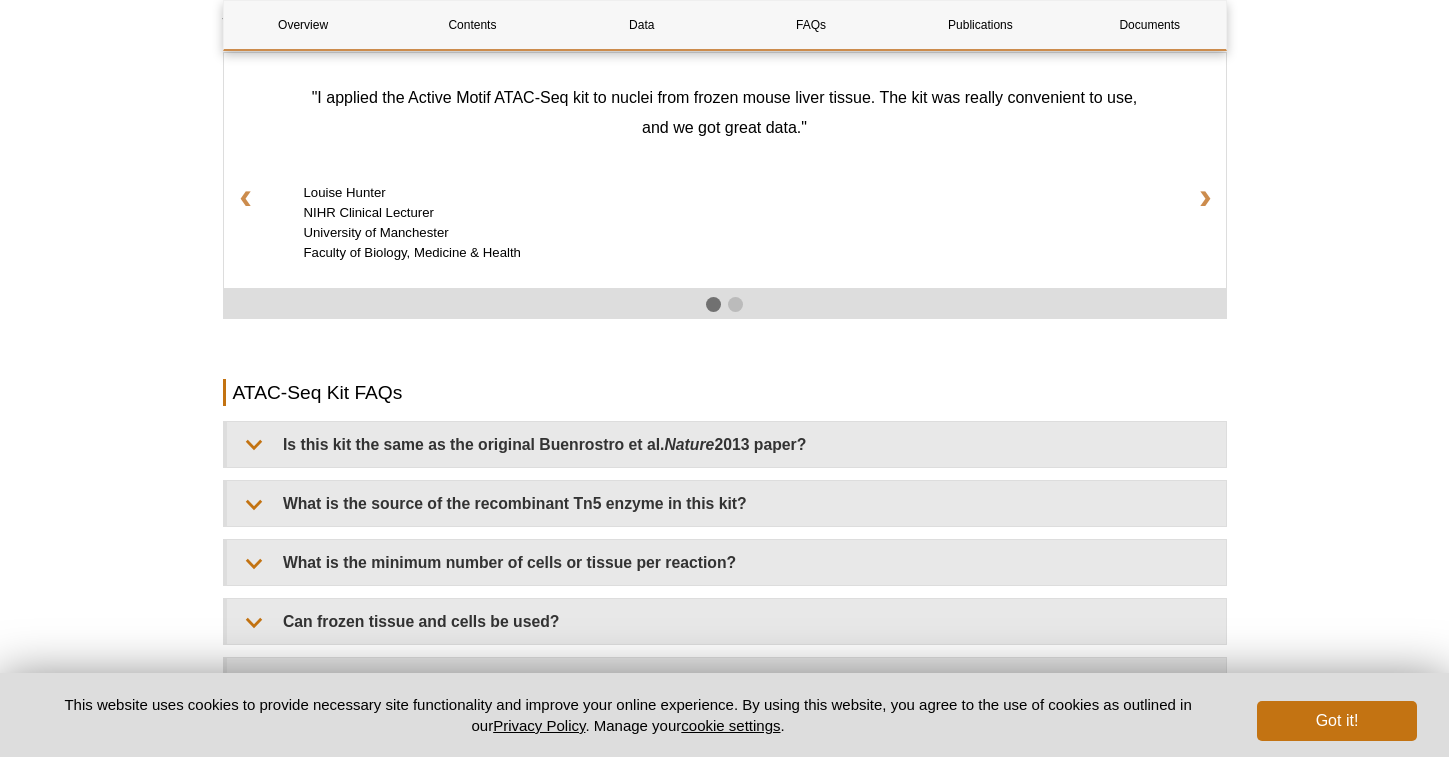 scroll, scrollTop: 2518, scrollLeft: 0, axis: vertical 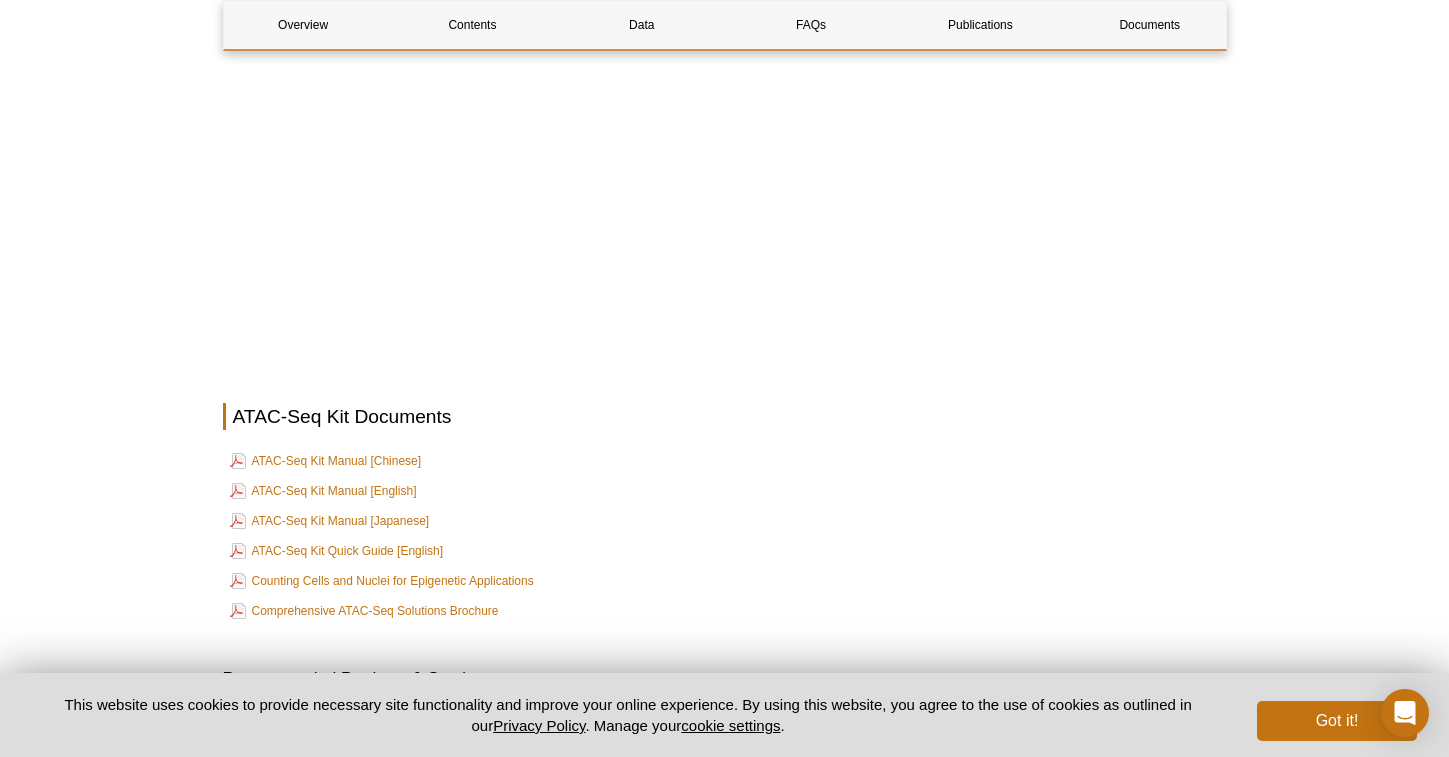 click at bounding box center (725, 338) 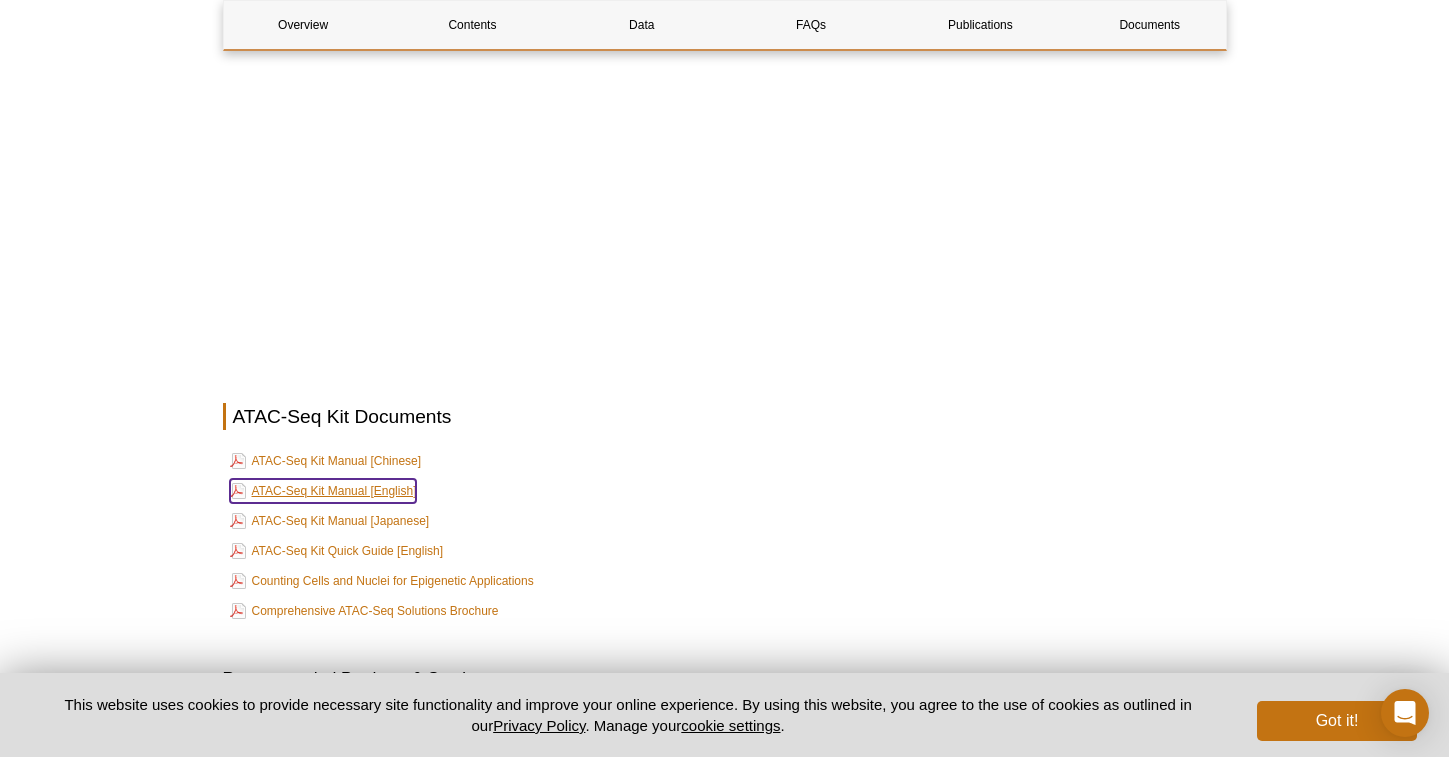 click on "ATAC-Seq Kit Manual [English]" at bounding box center (323, 491) 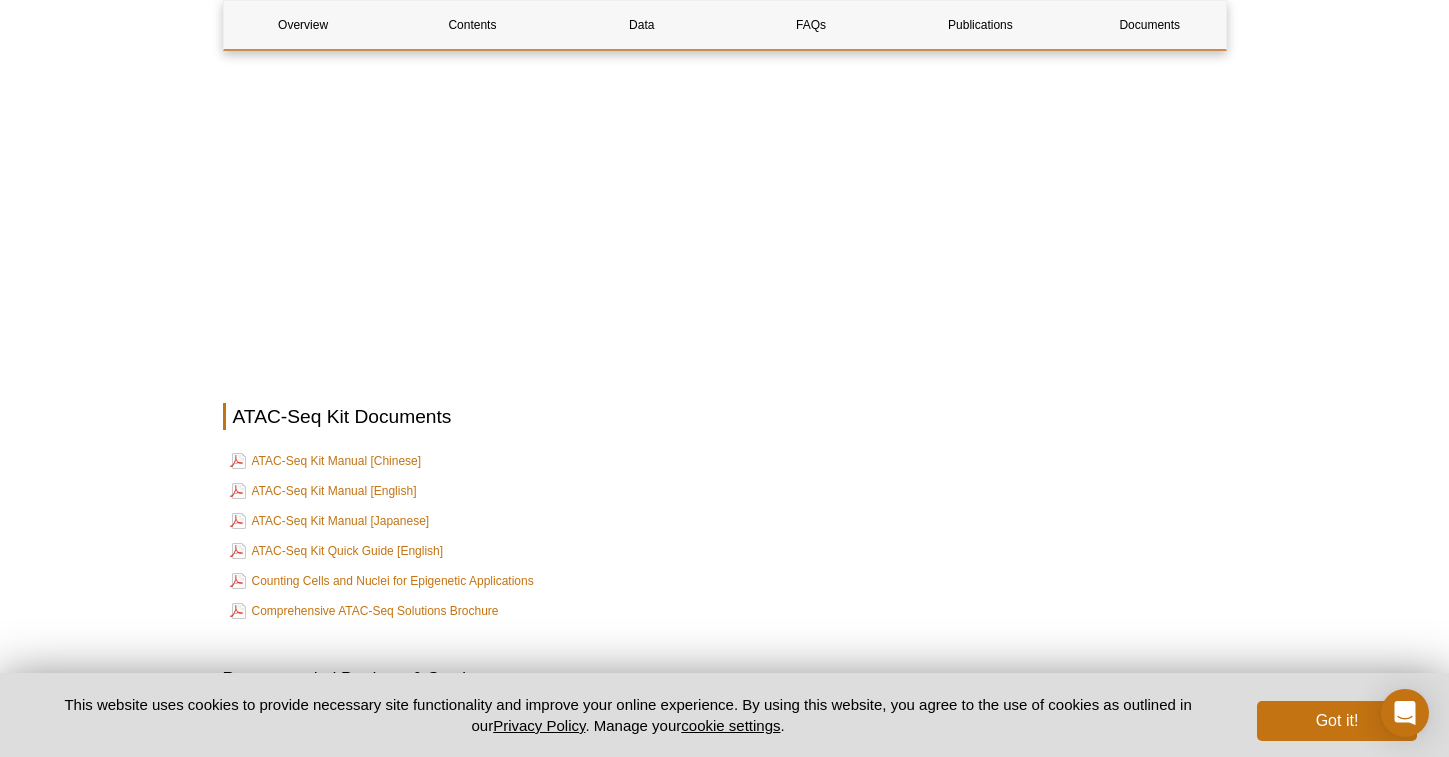 click on "Active Motif Logo
Enabling Epigenetics Research
0
Search
Skip to content
Active Motif Logo
Enabling Epigenetics Research
Australia
Australia
Austria
Belgium
Brazil
Canada
China" at bounding box center (724, -1586) 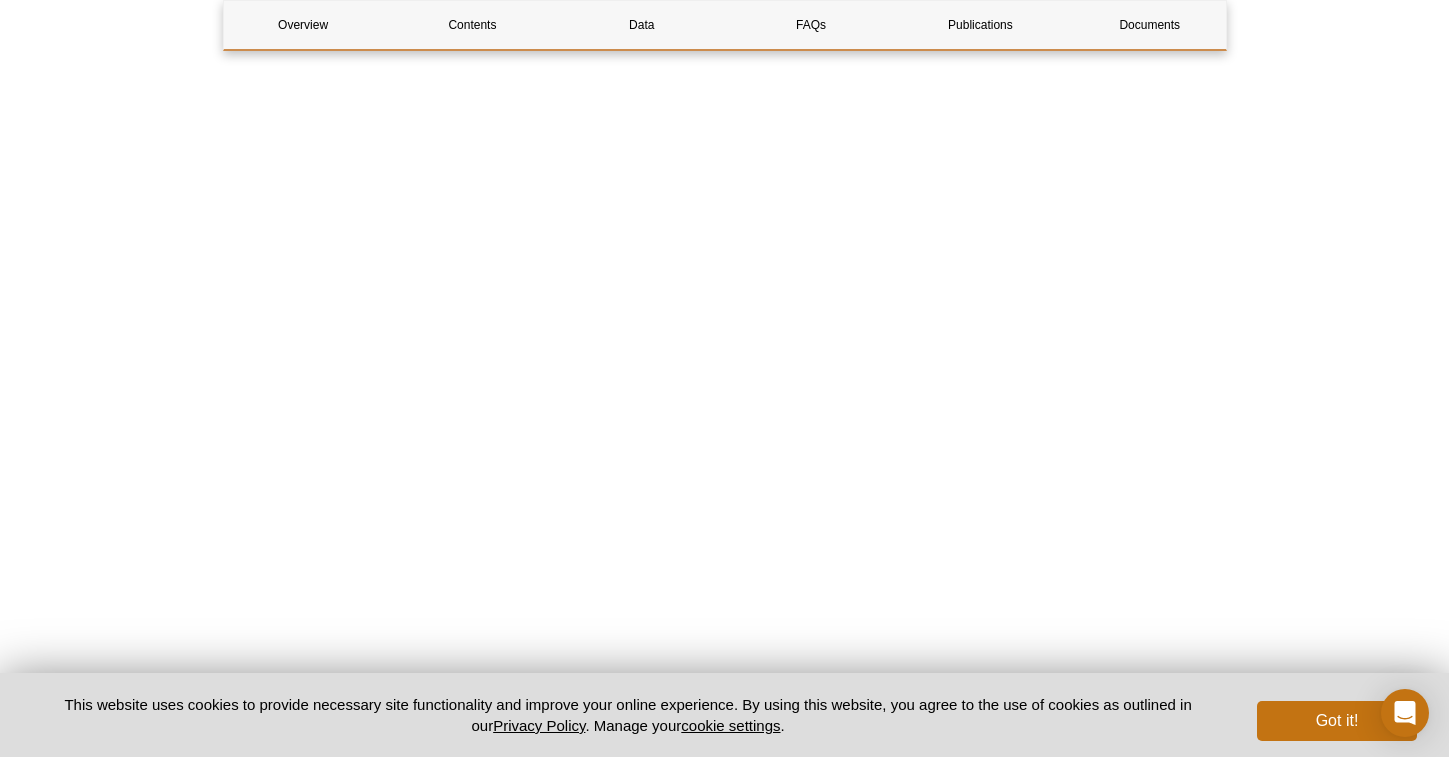 scroll, scrollTop: 4034, scrollLeft: 0, axis: vertical 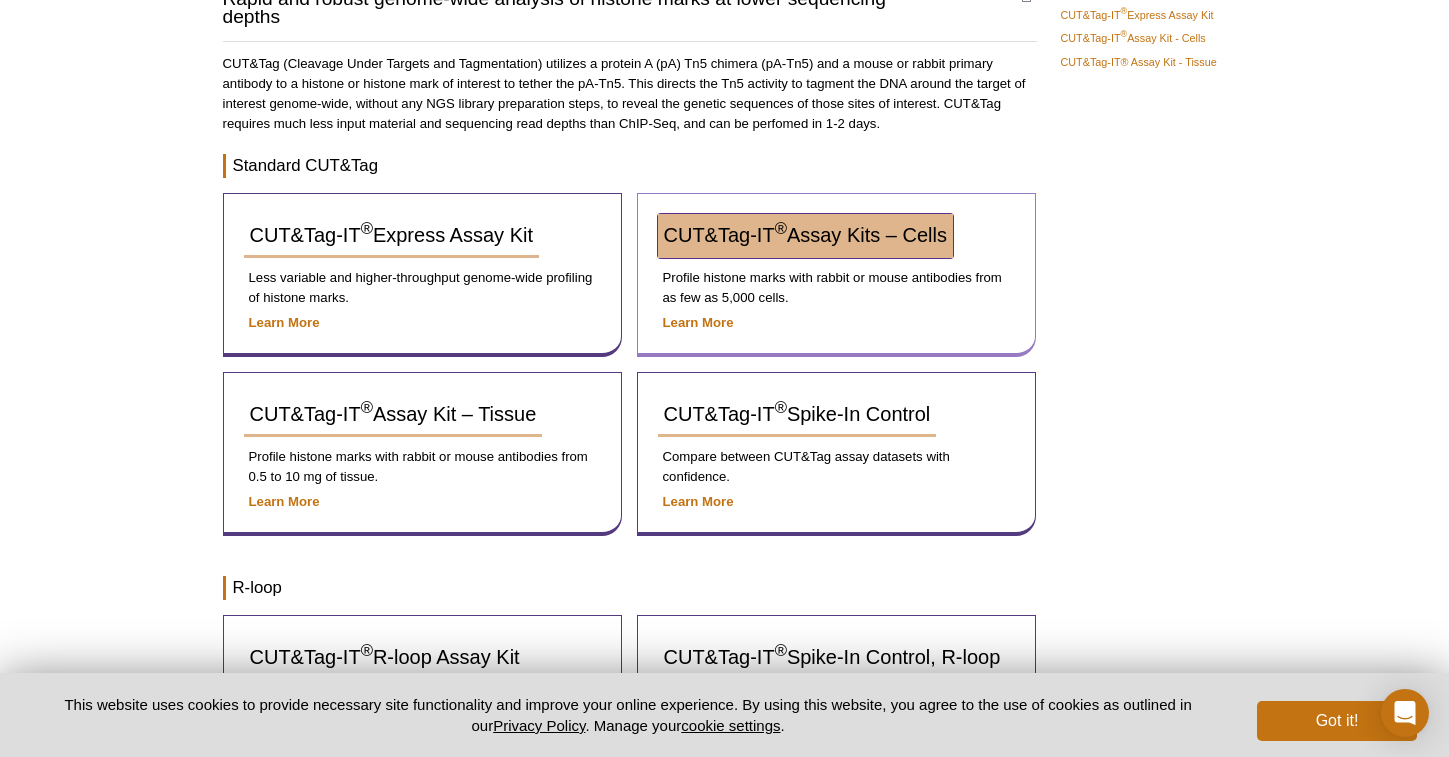 click on "CUT&Tag-IT ®  Assay Kits – Cells" at bounding box center [805, 236] 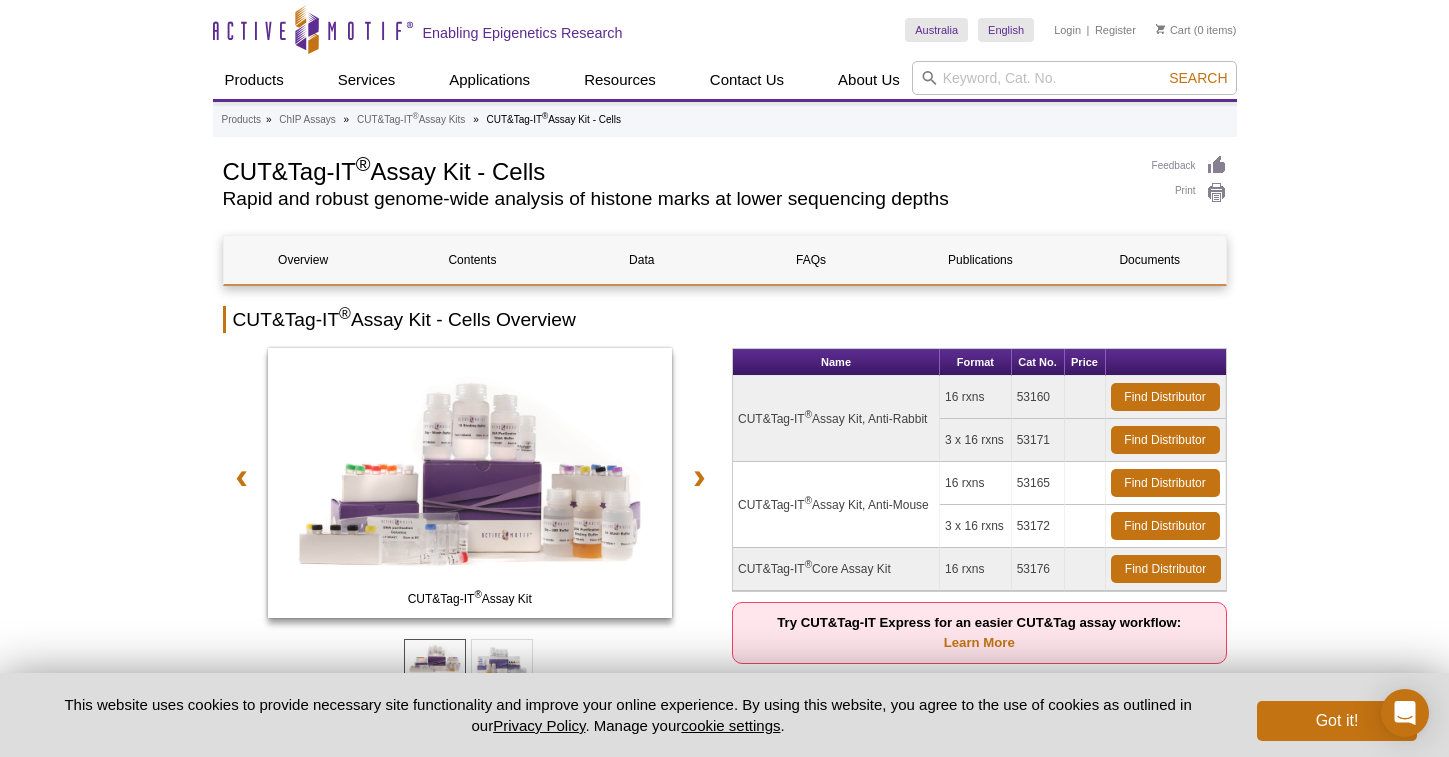 scroll, scrollTop: 0, scrollLeft: 0, axis: both 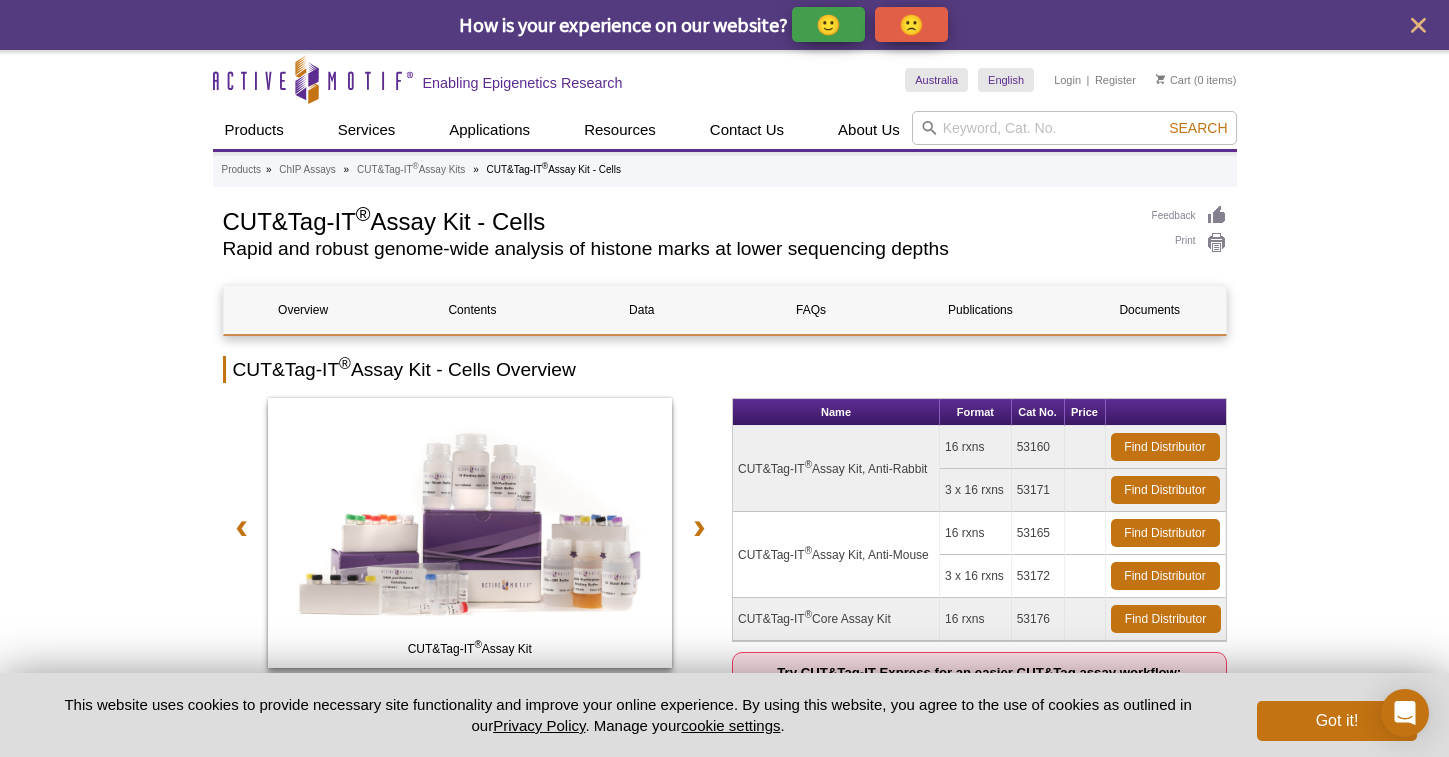 click on "53171" at bounding box center (1038, 490) 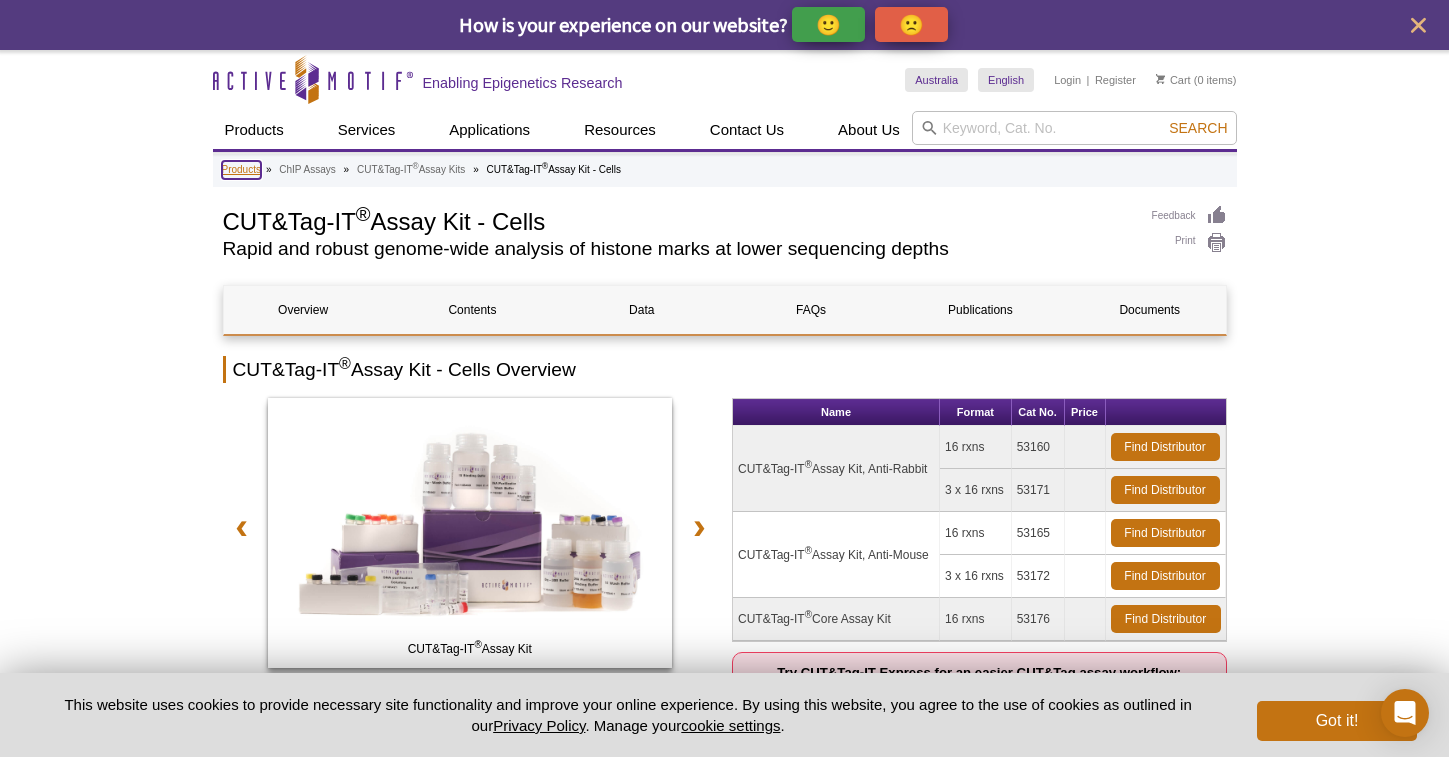 click on "Products" at bounding box center [241, 170] 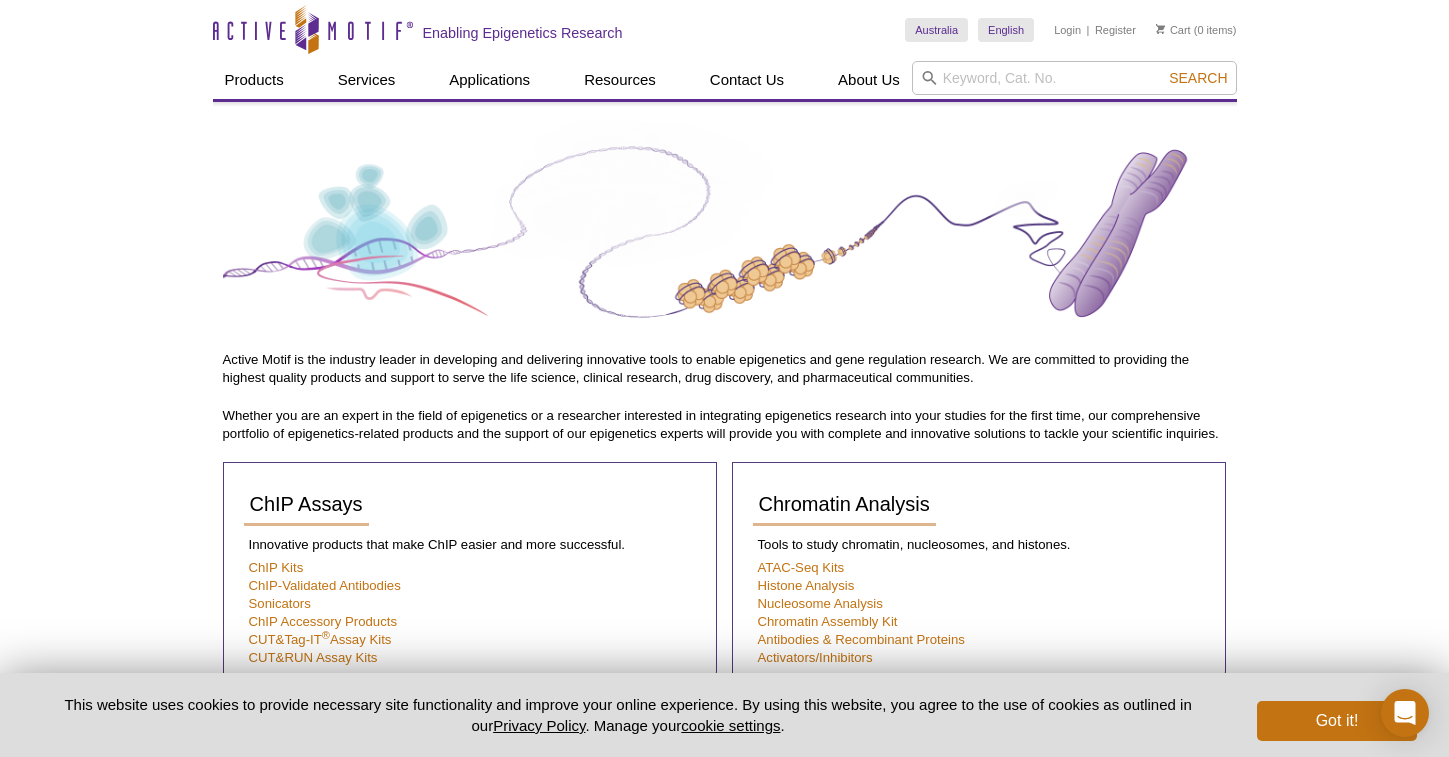 scroll, scrollTop: 0, scrollLeft: 0, axis: both 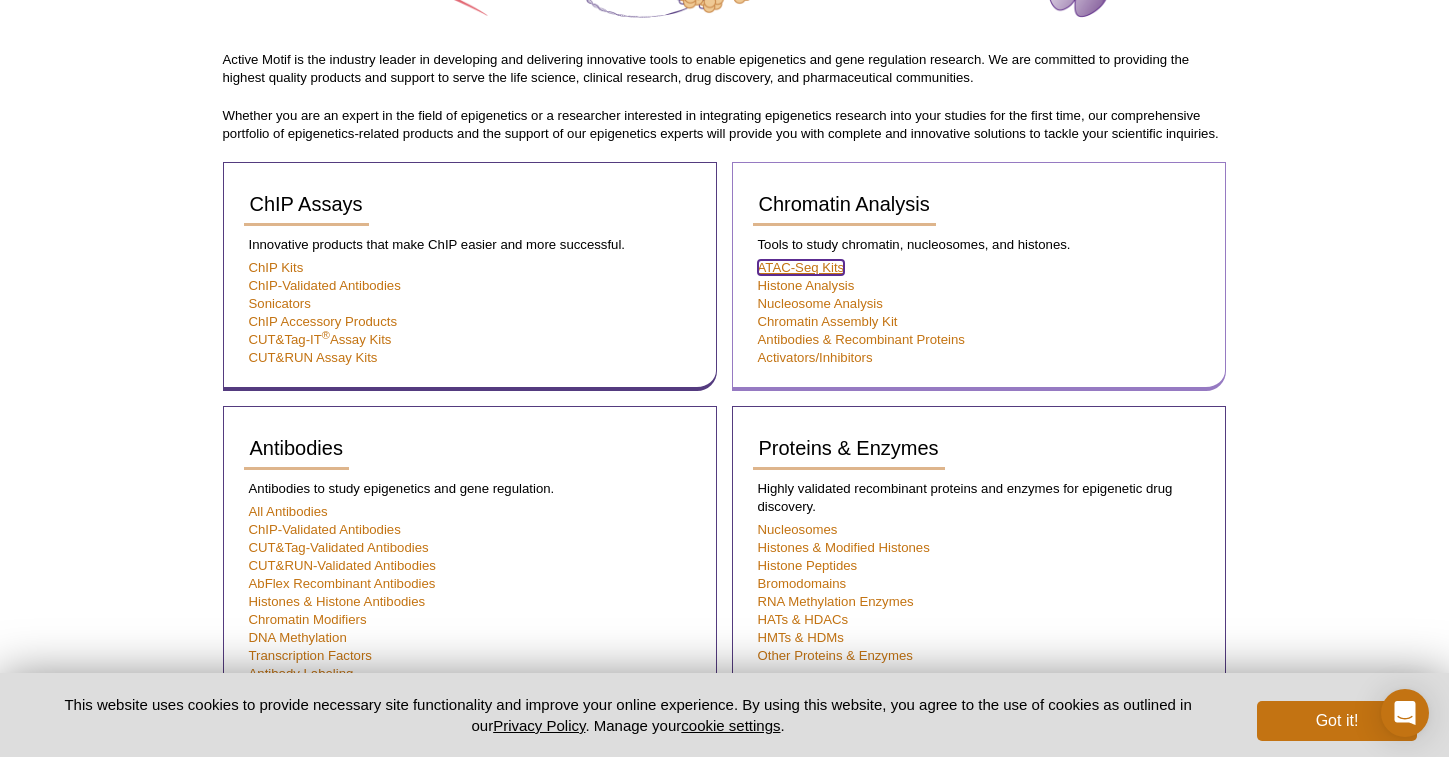 click on "ATAC-Seq Kits" at bounding box center [801, 267] 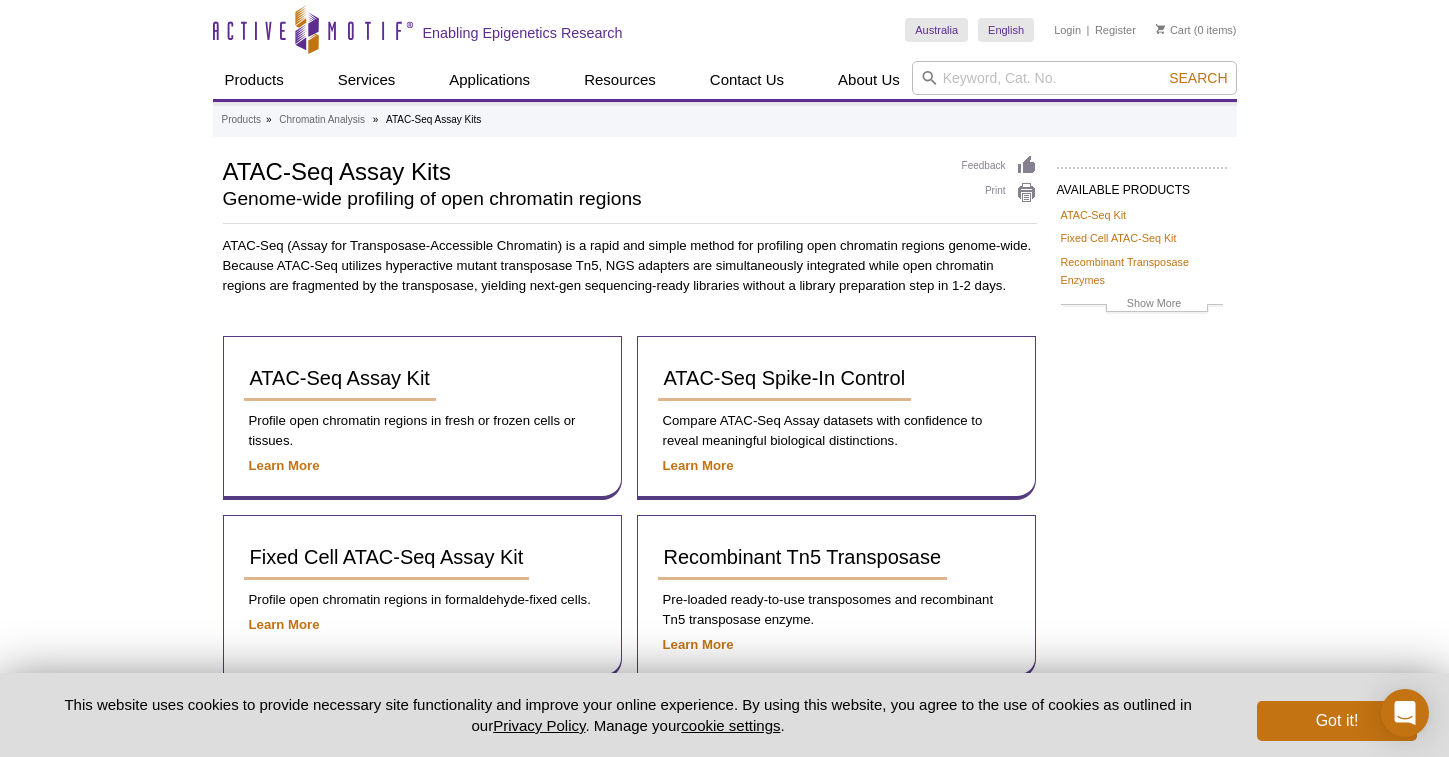 scroll, scrollTop: 0, scrollLeft: 0, axis: both 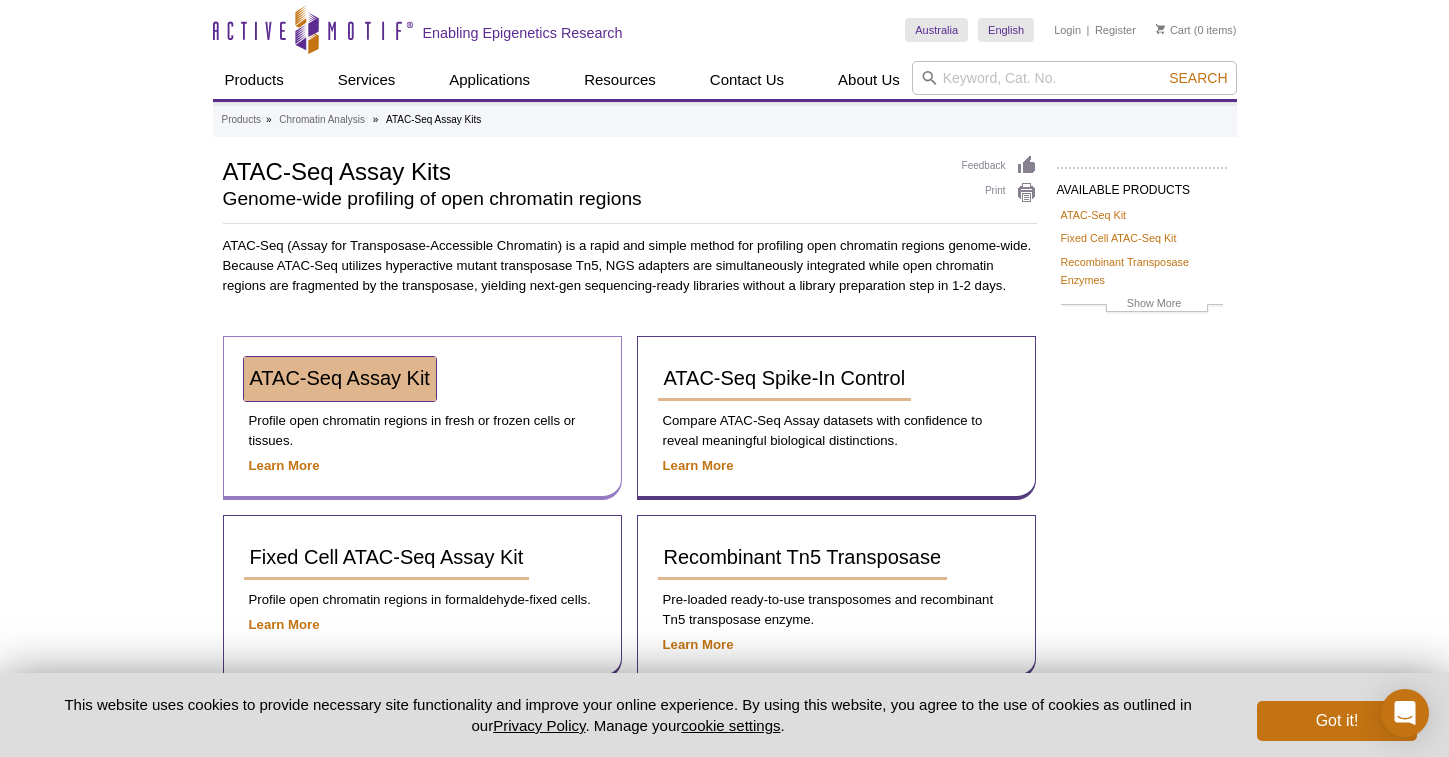 click on "ATAC-Seq Assay Kit" at bounding box center (340, 378) 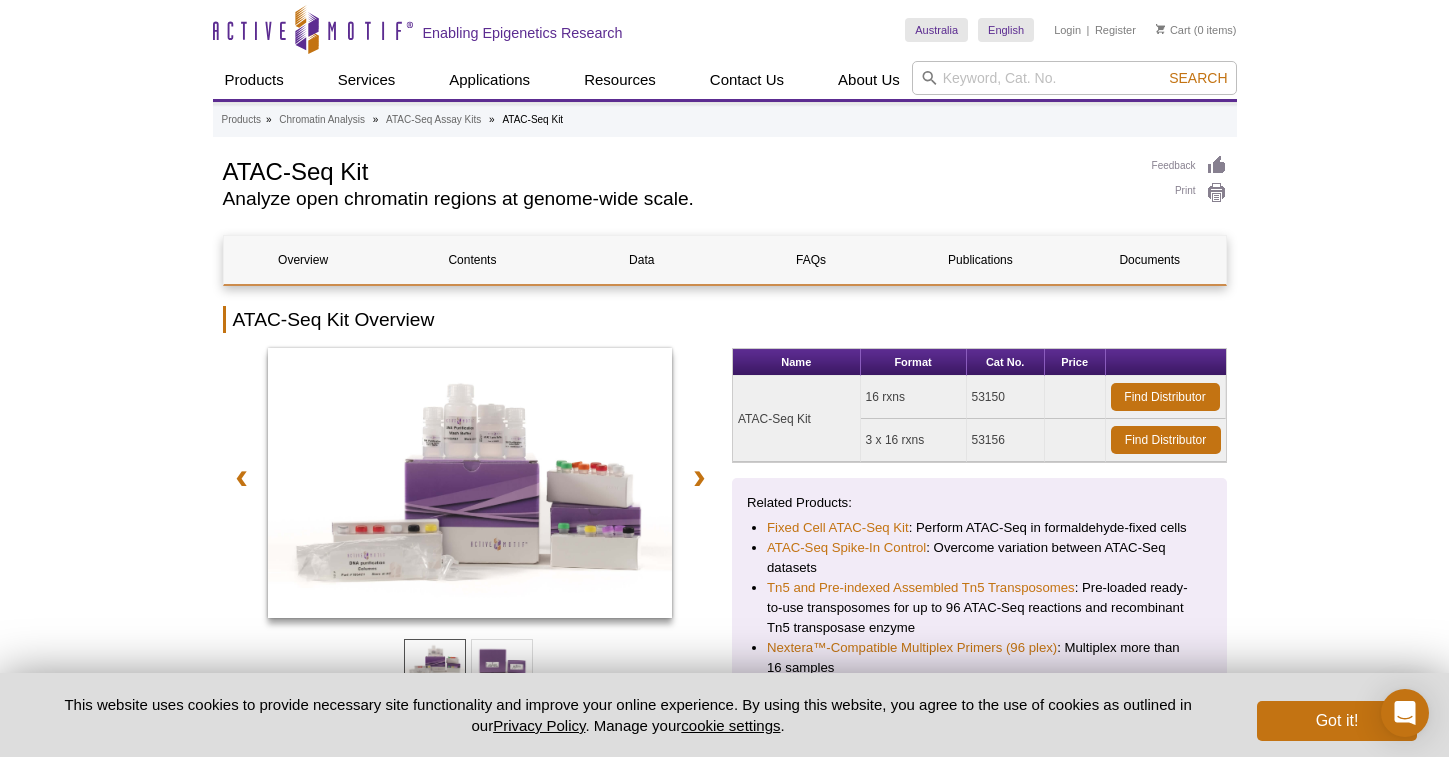 scroll, scrollTop: 0, scrollLeft: 0, axis: both 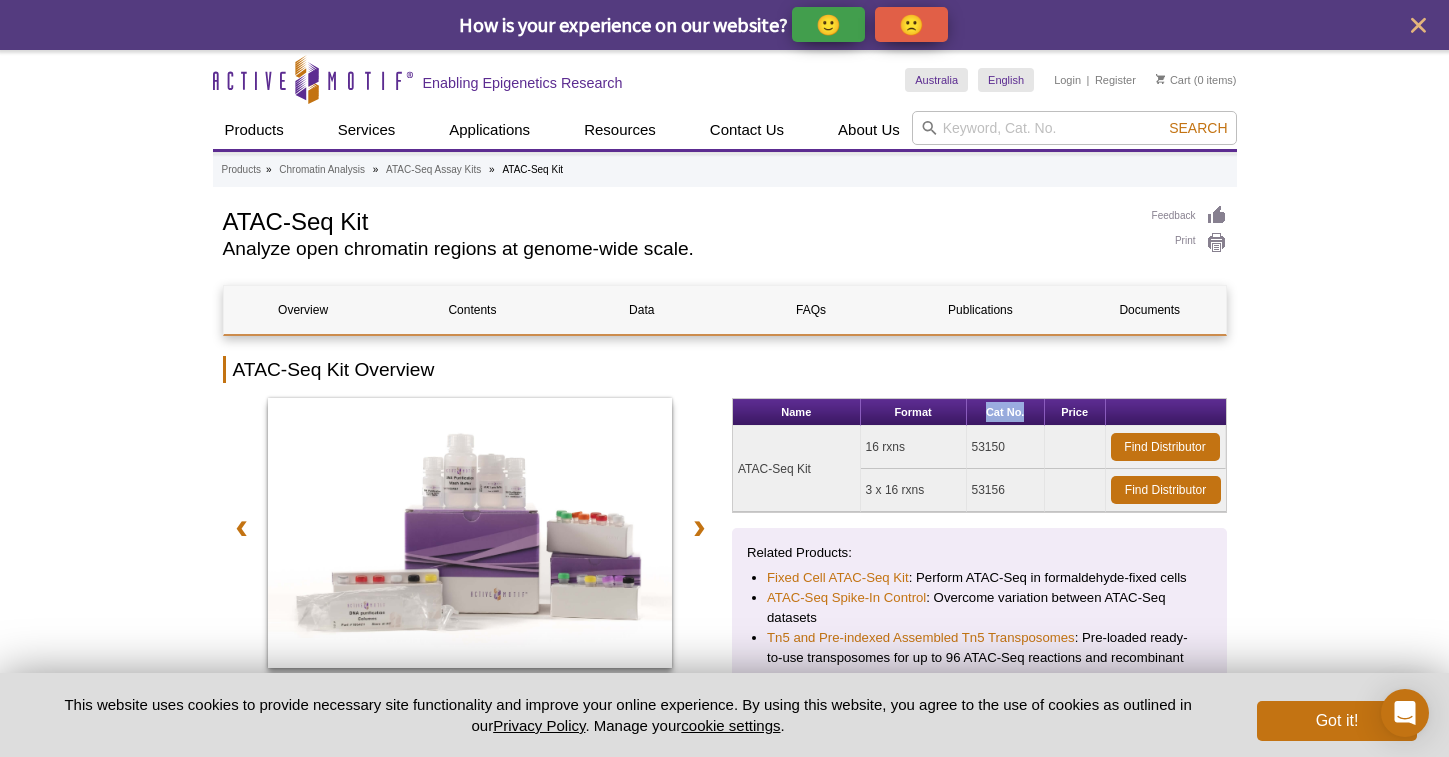 drag, startPoint x: 1037, startPoint y: 410, endPoint x: 983, endPoint y: 409, distance: 54.00926 